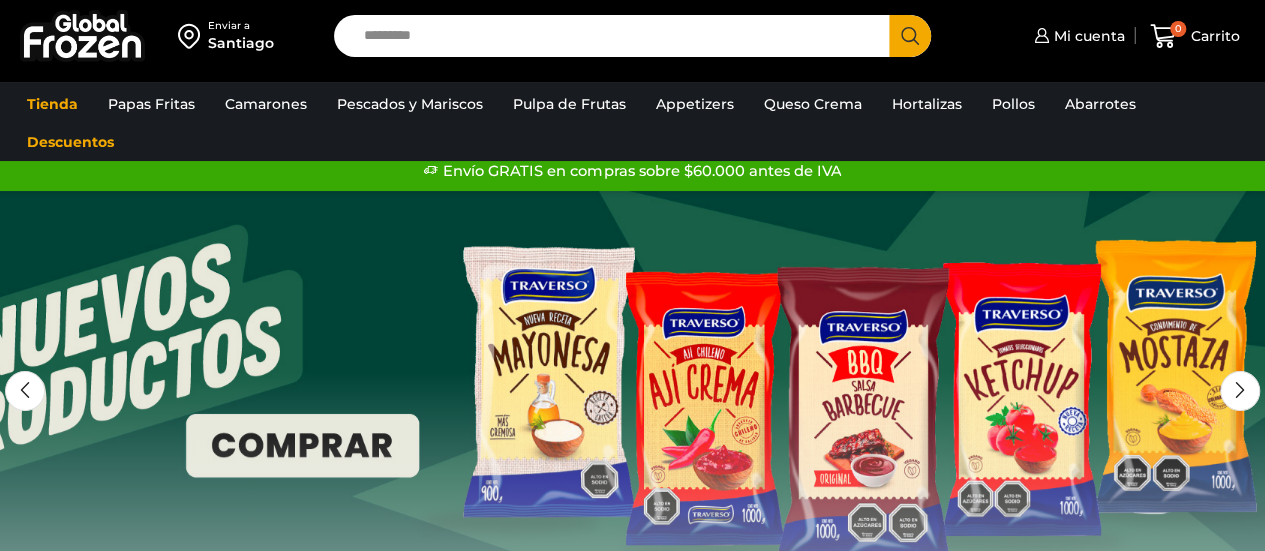 scroll, scrollTop: 161, scrollLeft: 0, axis: vertical 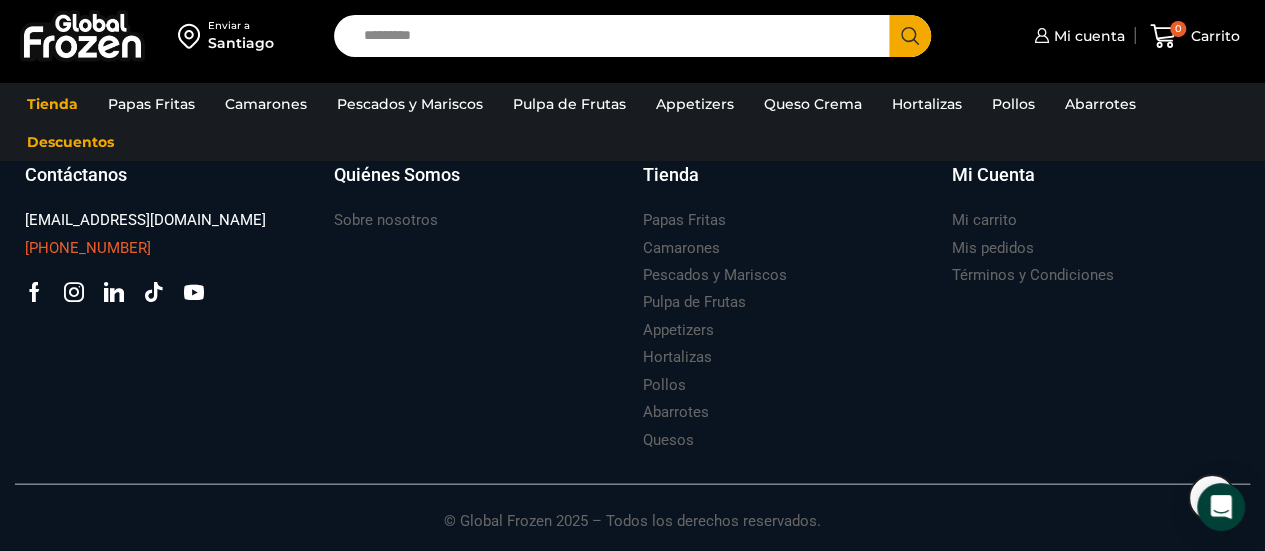 click on "[PHONE_NUMBER]" at bounding box center (169, 248) 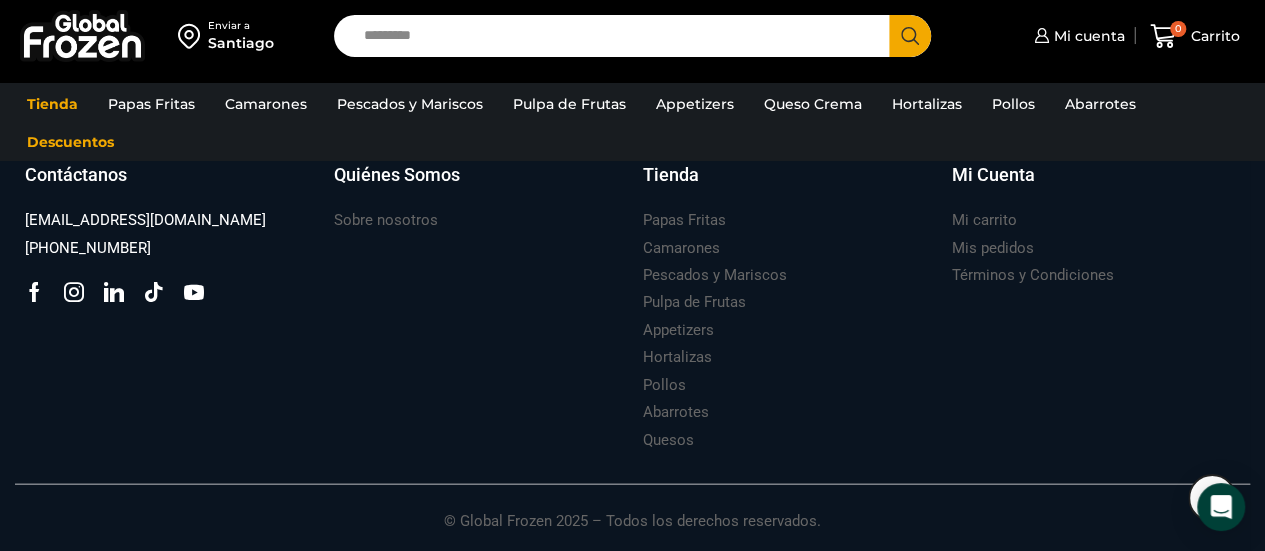 drag, startPoint x: 79, startPoint y: 249, endPoint x: 236, endPoint y: 166, distance: 177.58942 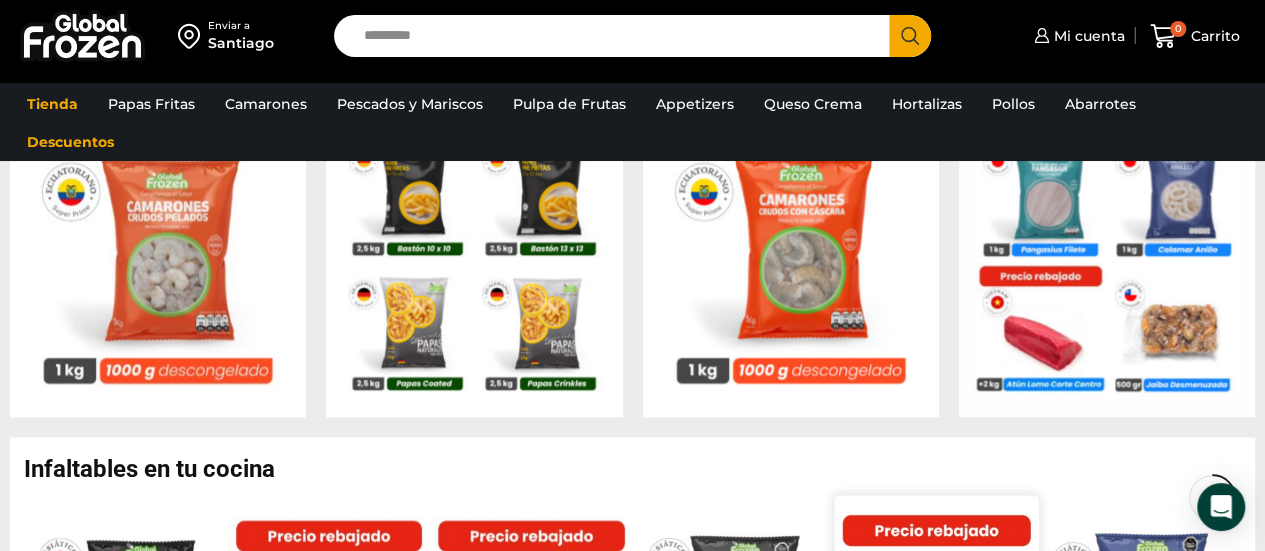 scroll, scrollTop: 900, scrollLeft: 0, axis: vertical 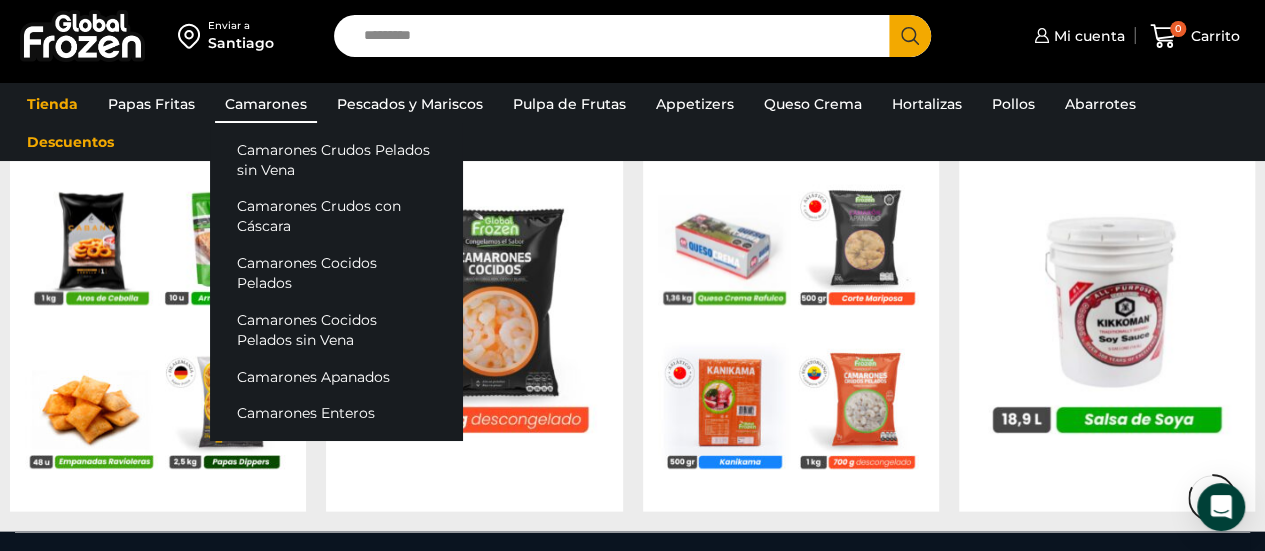 click on "Camarones" at bounding box center [266, 104] 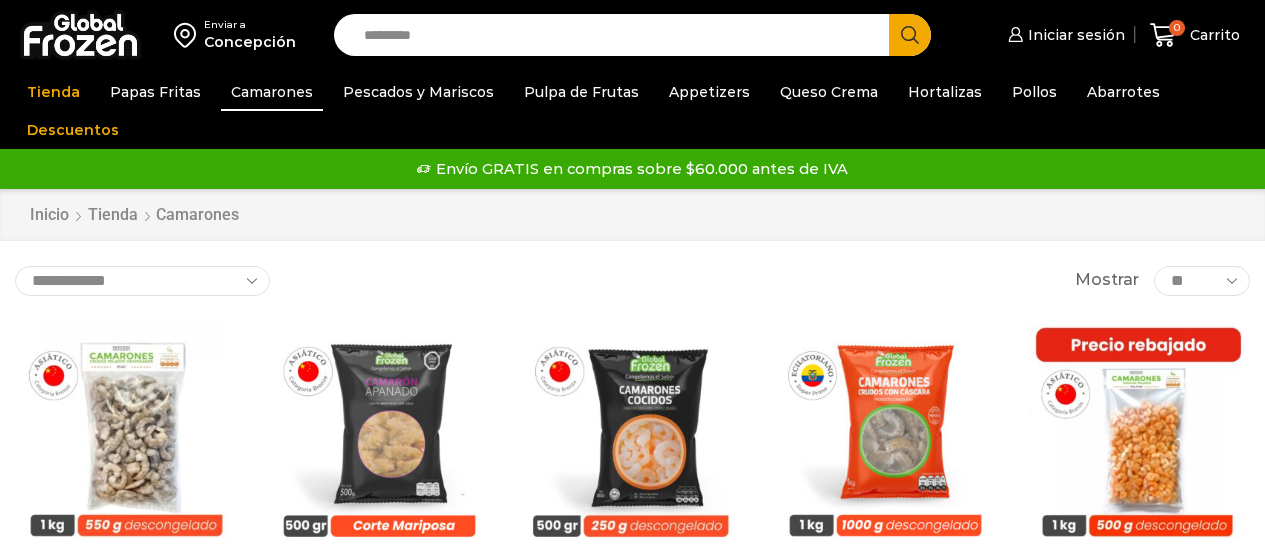scroll, scrollTop: 0, scrollLeft: 0, axis: both 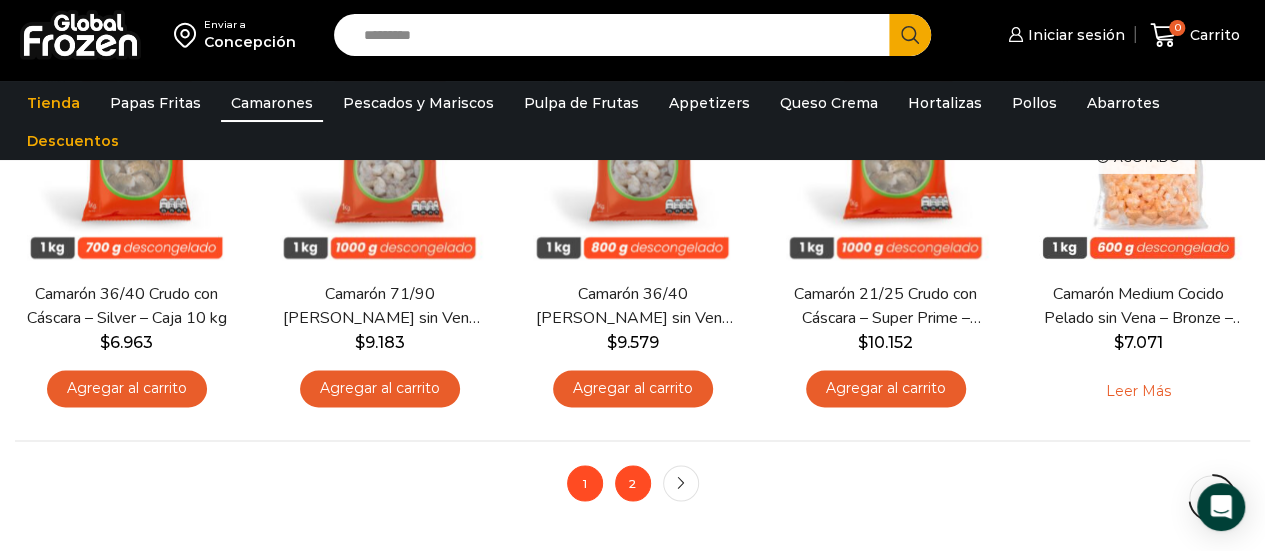 click on "2" at bounding box center [633, 483] 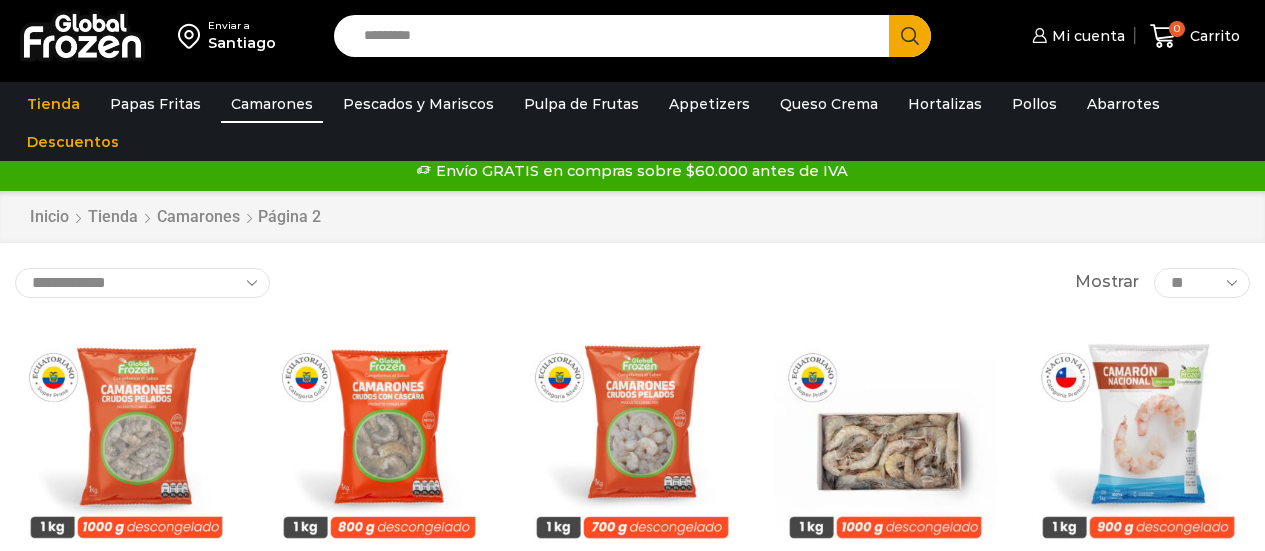 scroll, scrollTop: 0, scrollLeft: 0, axis: both 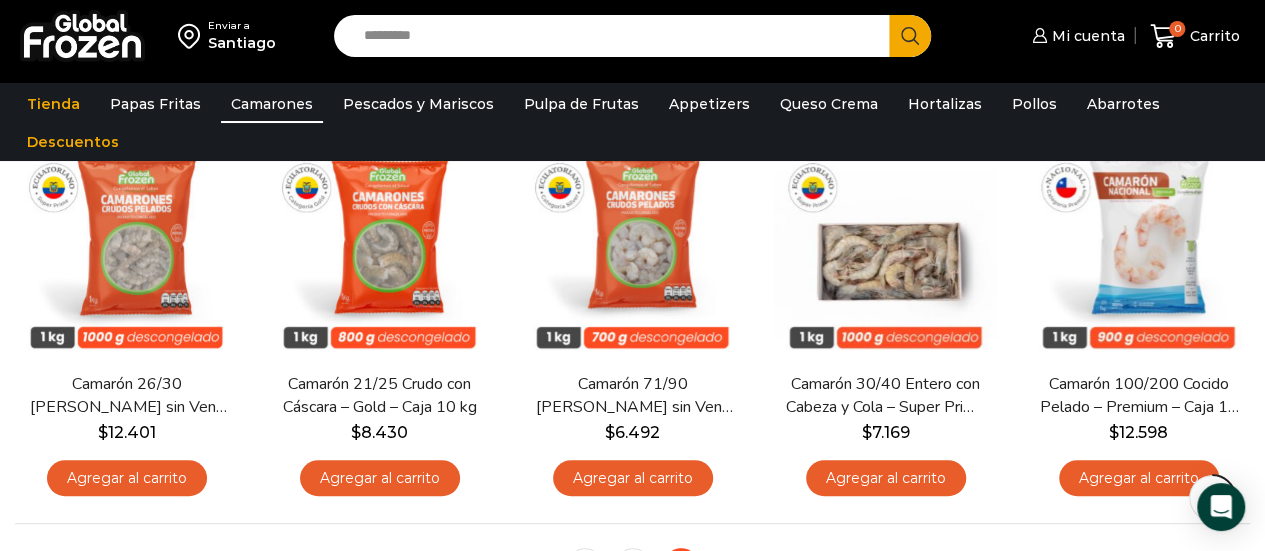 click on "Search input" at bounding box center [617, 36] 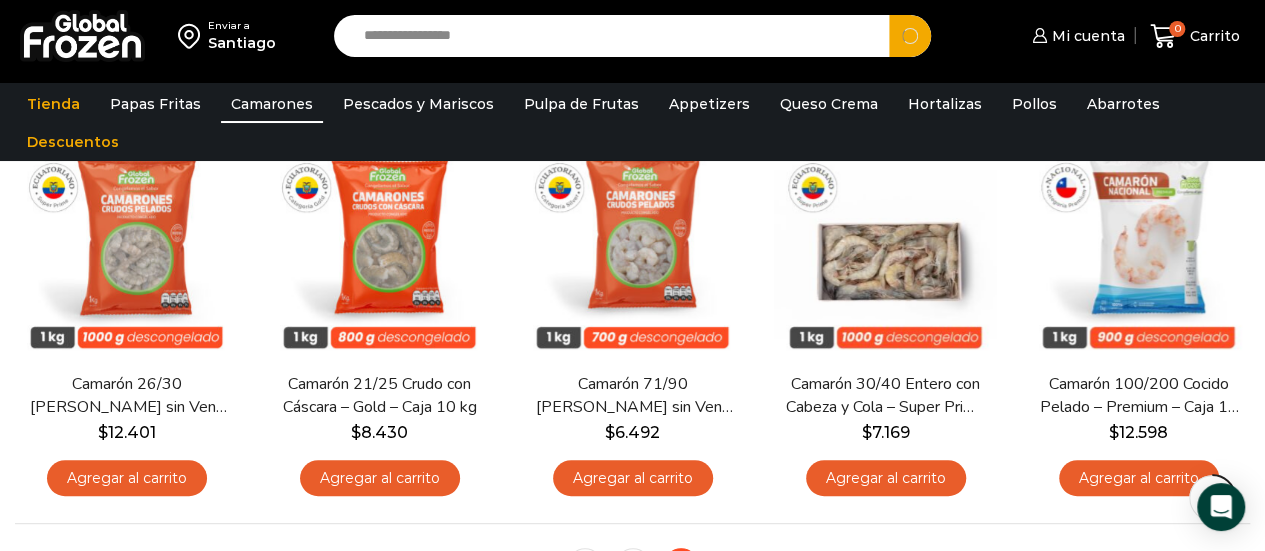type on "**********" 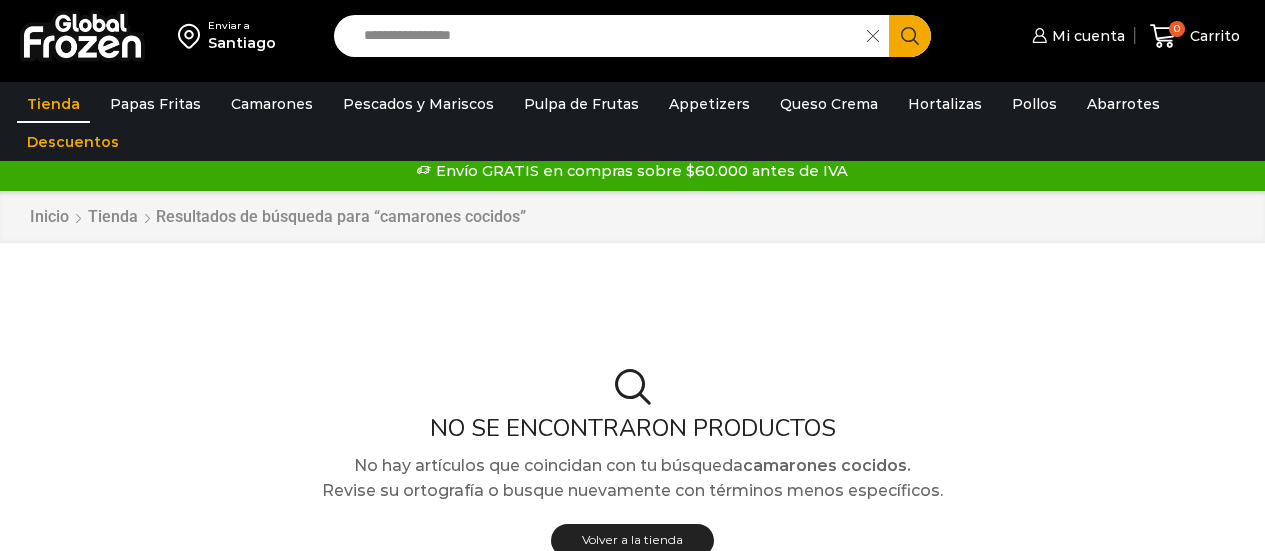 scroll, scrollTop: 0, scrollLeft: 0, axis: both 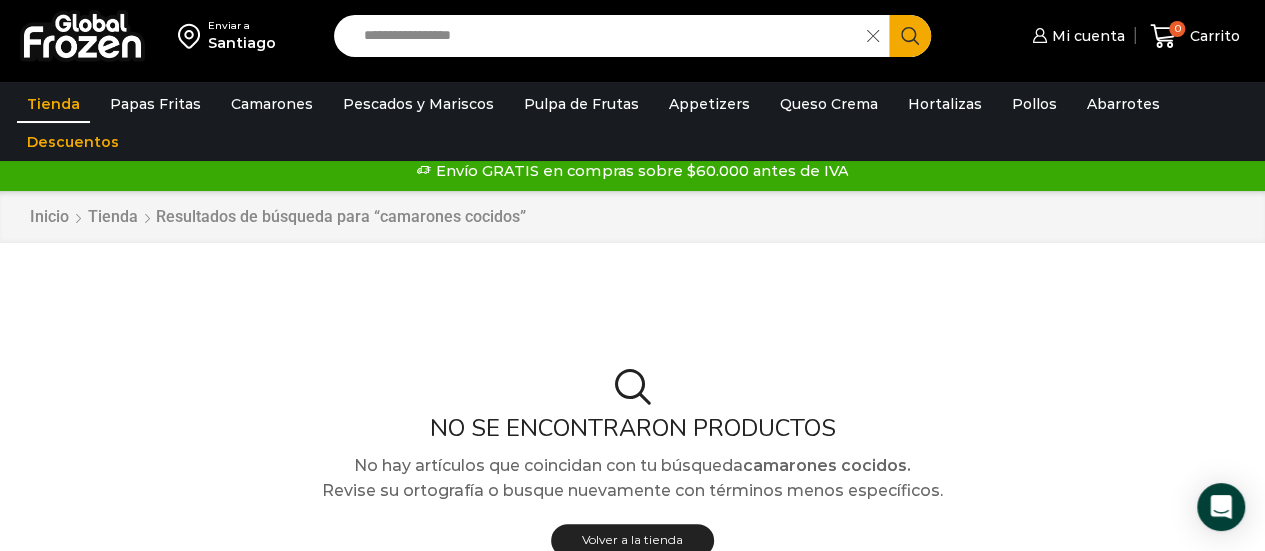 click on "**********" at bounding box center [606, 36] 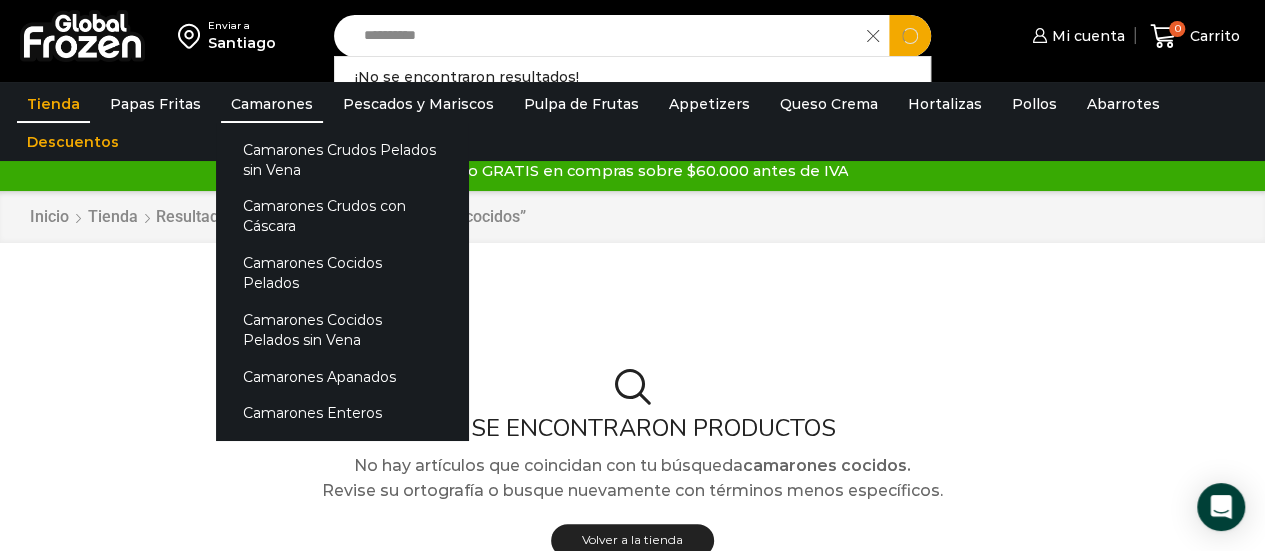 type on "*********" 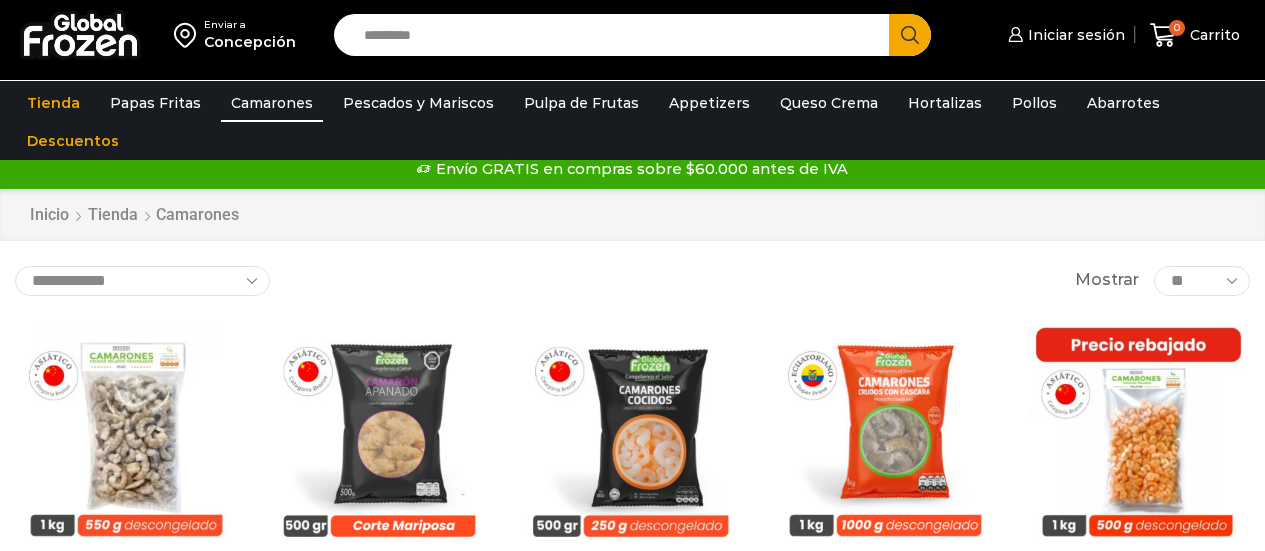 scroll, scrollTop: 0, scrollLeft: 0, axis: both 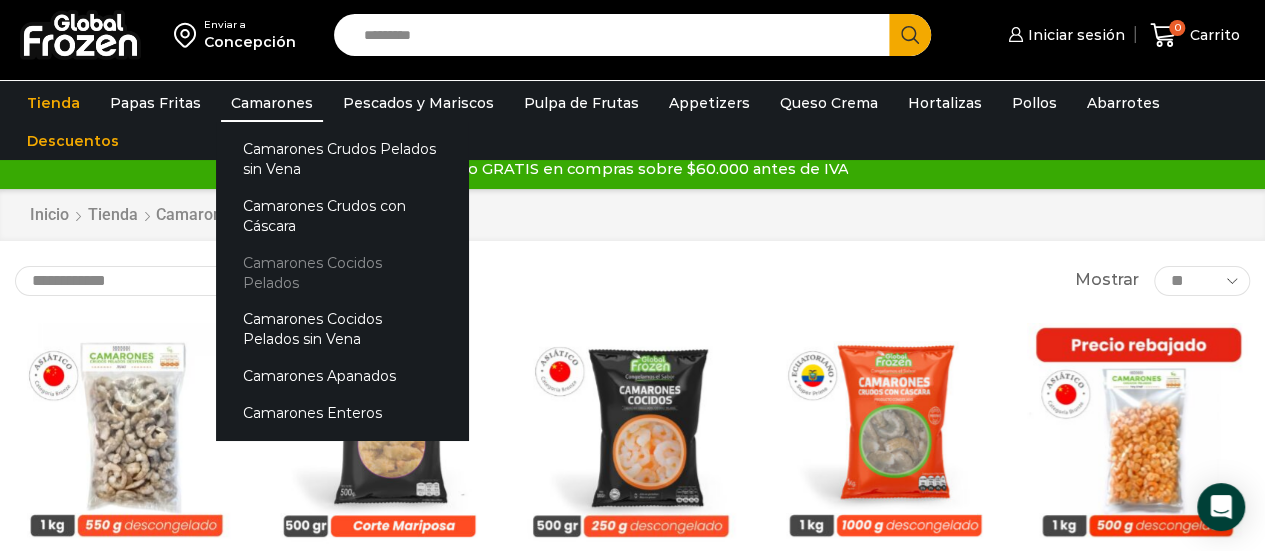 click on "Camarones Cocidos Pelados" at bounding box center (342, 272) 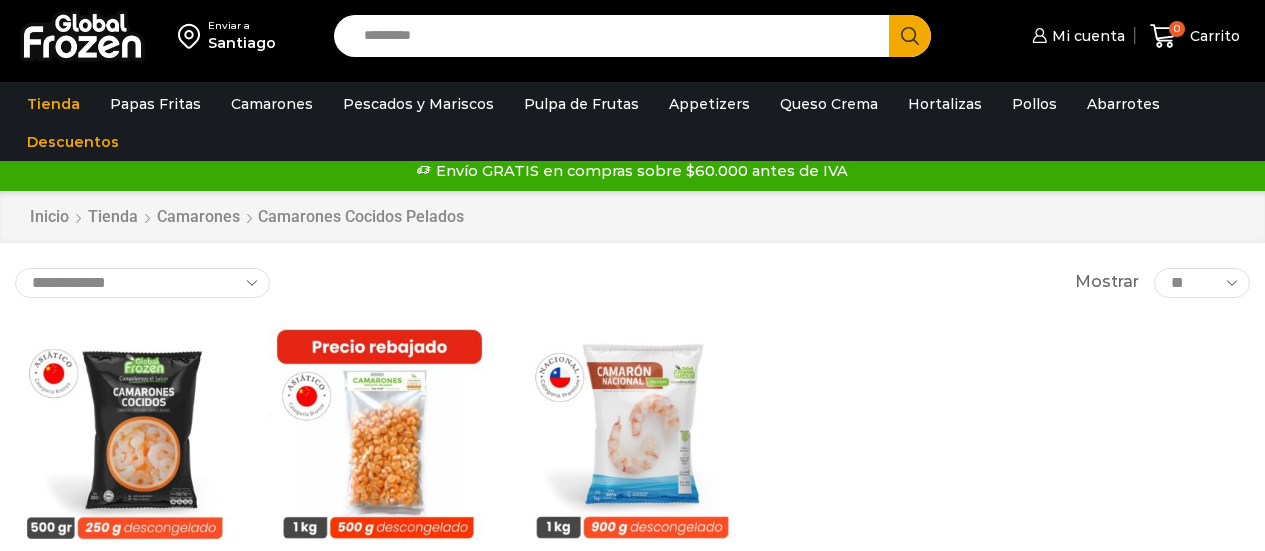 scroll, scrollTop: 0, scrollLeft: 0, axis: both 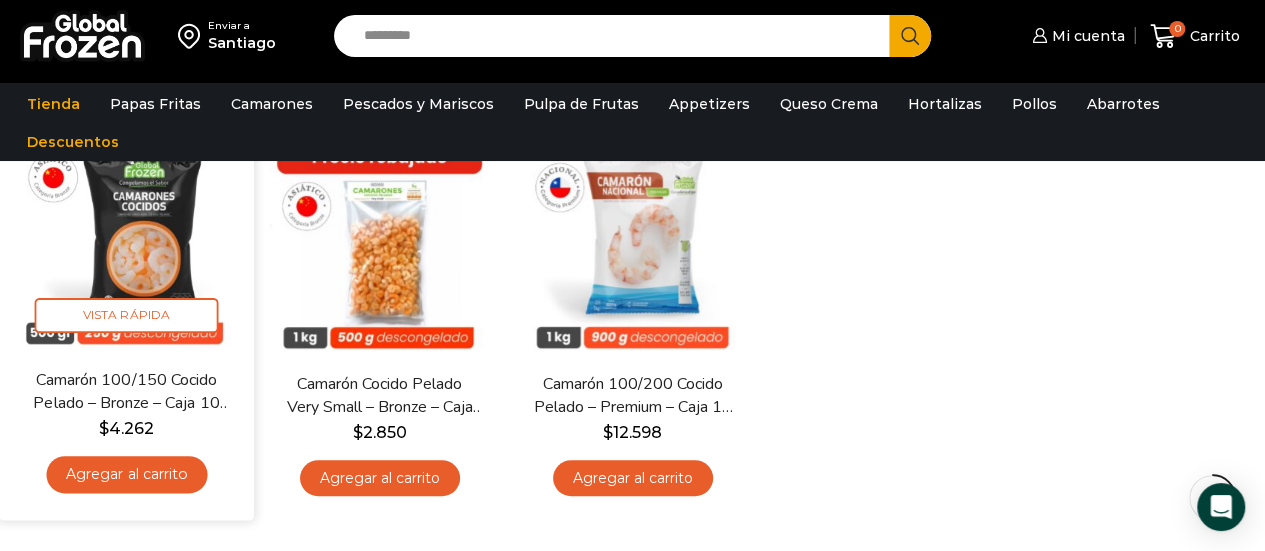click on "Camarón 100/150 Cocido Pelado – Bronze – Caja 10 kg" at bounding box center [126, 391] 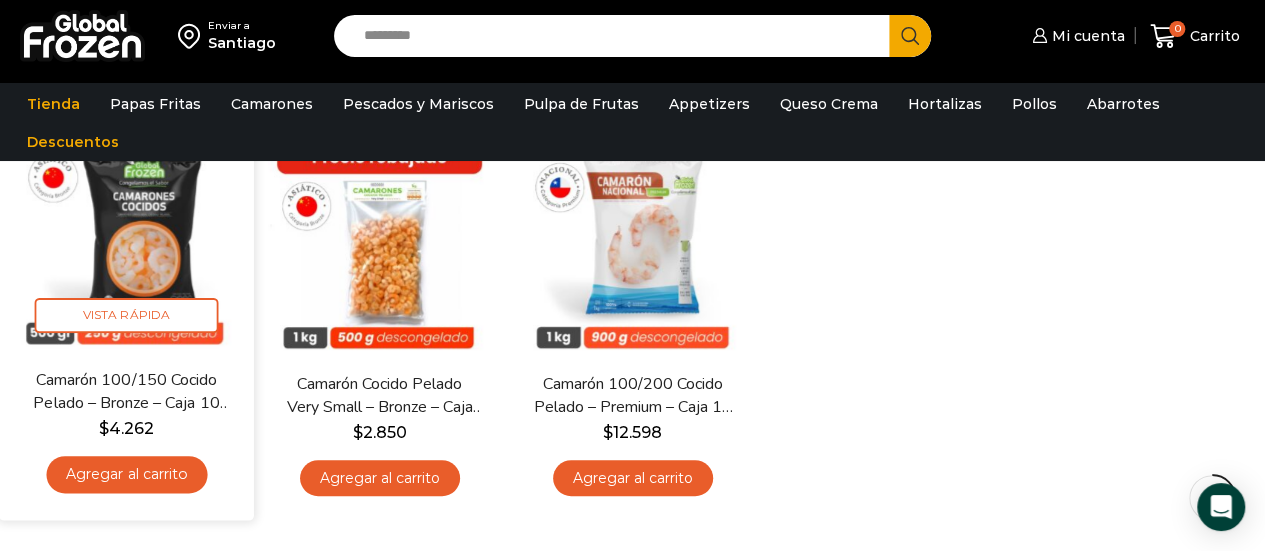click on "$ 4.262" at bounding box center (126, 428) 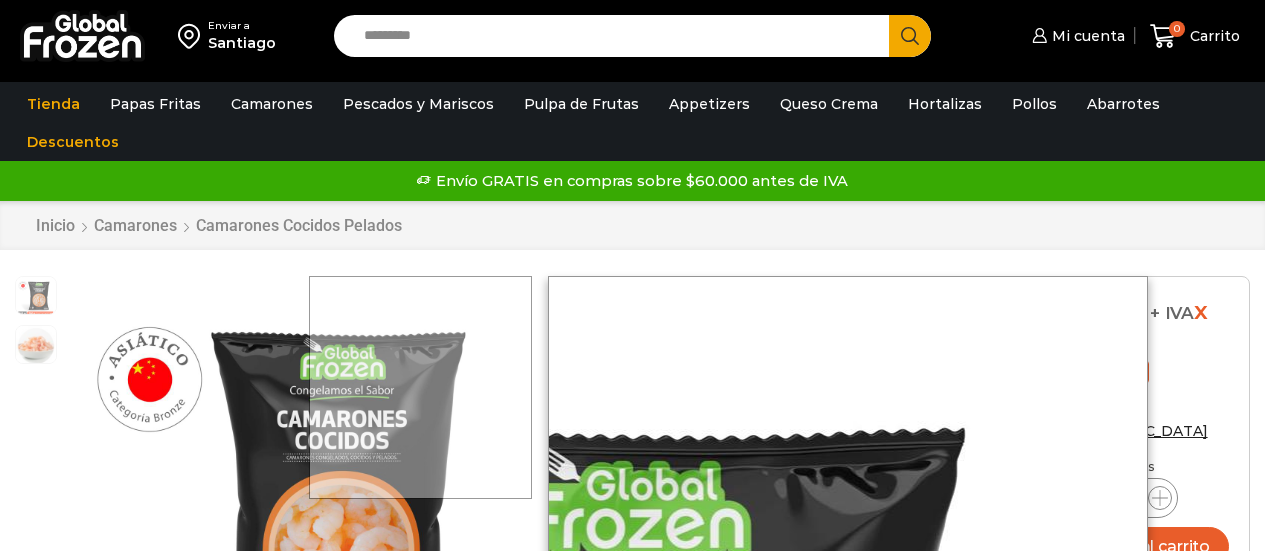 scroll, scrollTop: 1, scrollLeft: 0, axis: vertical 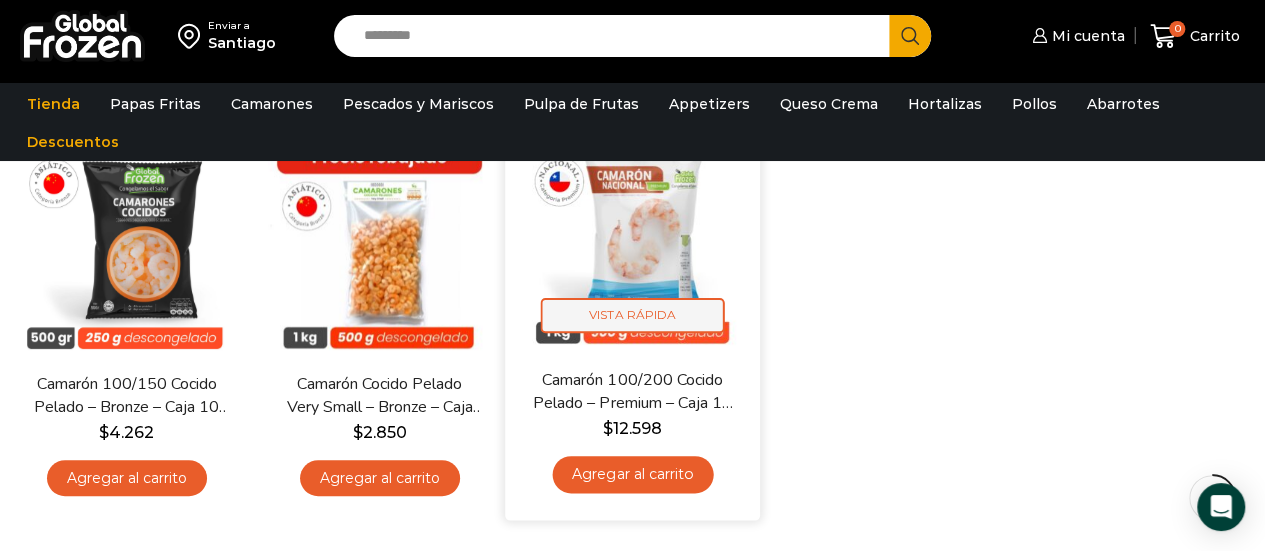 click on "Vista Rápida" at bounding box center [633, 315] 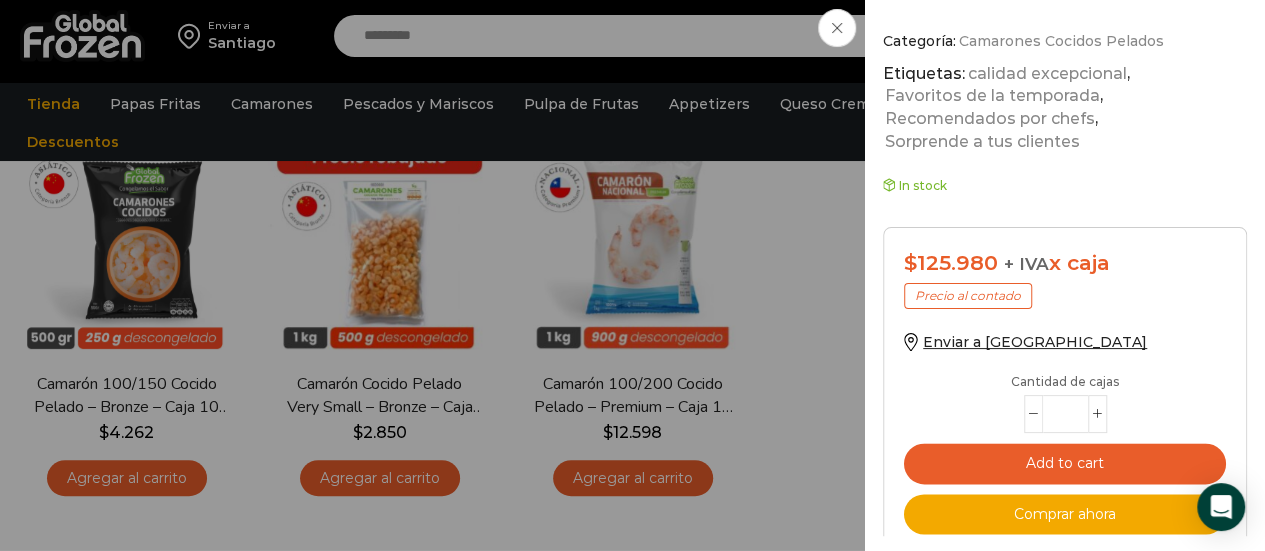 scroll, scrollTop: 1179, scrollLeft: 0, axis: vertical 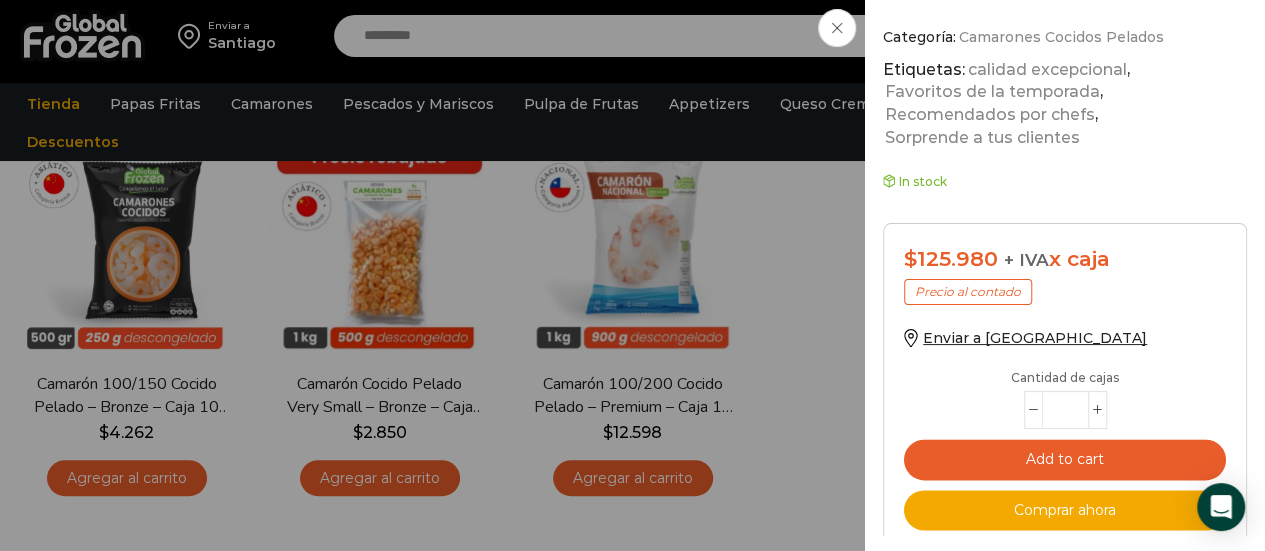click on "Camarón 100/200 Cocido Pelado - Premium - Caja 10 kg
$ 13.390   Original price was: $13.390. $ 12.598 Current price is: $12.598.   + IVA  x kg
$ 125.980   + IVA  x caja
Precio al contado
El Camarón 100/200 Cocido Pelado Chileno, también conocido como camarón nailon, es una opción premium para chefs que buscan alta calidad y versatilidad en sus creaciones. Al descongelar, obtienes aprox 900 gramos netos garantizados, con 280 a 299 colas por kilo, ideal para la alta cocina. Su delicado sabor dulce y salado y su textura firme lo hacen perfecto para preparaciones que realcen el sabor natural, como ceviches, carpaccios y tiraditos." at bounding box center [632, -200] 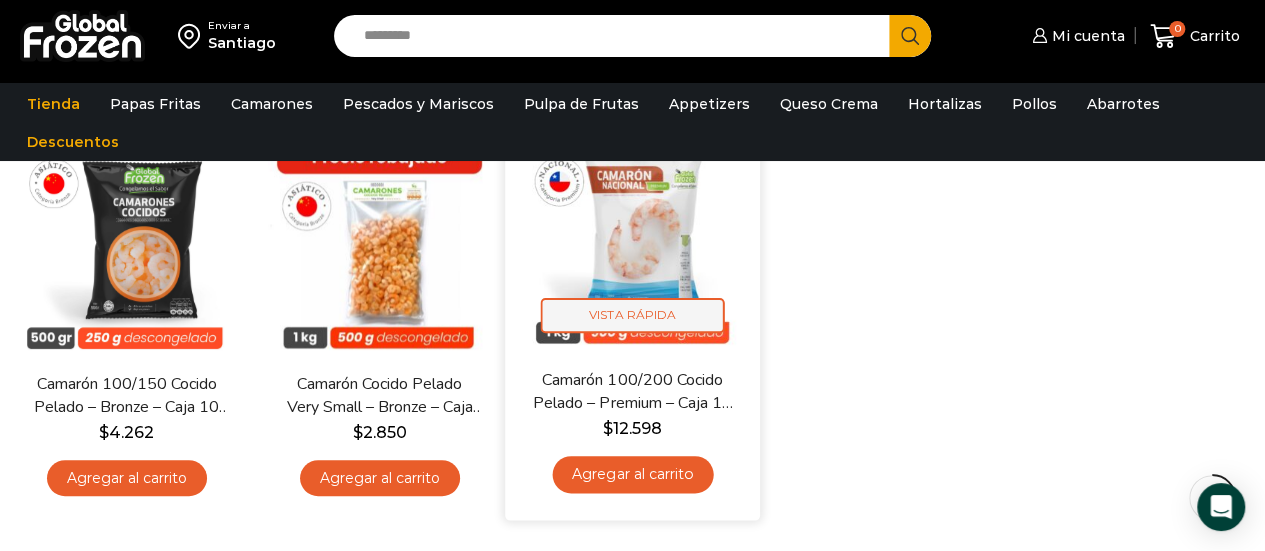 click on "Vista Rápida" at bounding box center (633, 315) 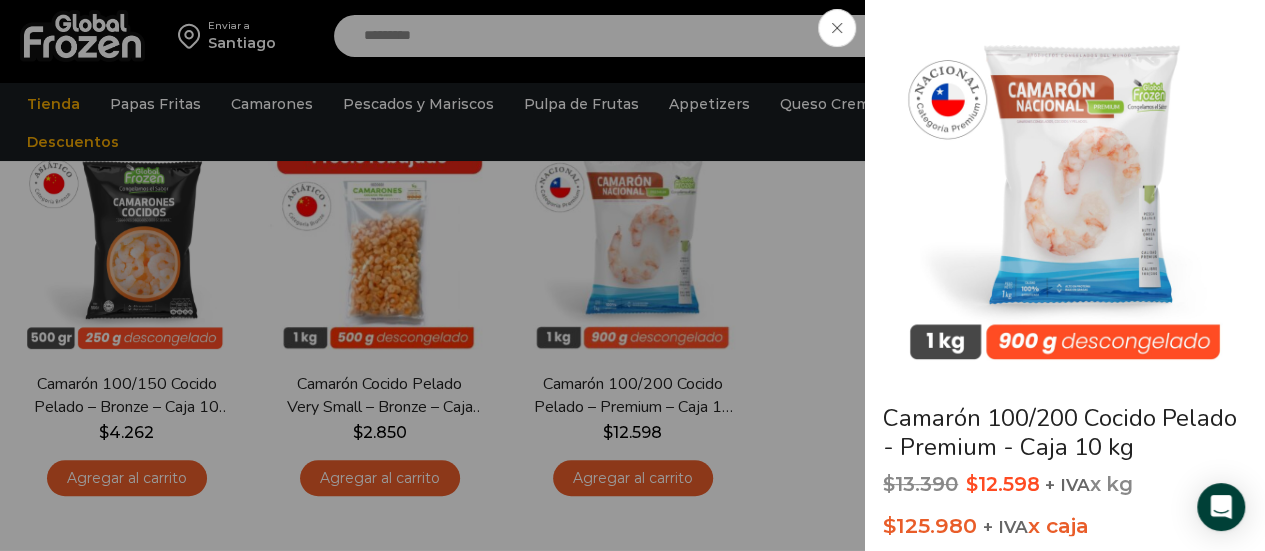 click on "Camarón 100/200 Cocido Pelado - Premium - Caja 10 kg
$ 13.390   Original price was: $13.390. $ 12.598 Current price is: $12.598.   + IVA  x kg
$ 125.980   + IVA  x caja
Precio al contado
El Camarón 100/200 Cocido Pelado Chileno, también conocido como camarón nailon, es una opción premium para chefs que buscan alta calidad y versatilidad en sus creaciones. Al descongelar, obtienes aprox 900 gramos netos garantizados, con 280 a 299 colas por kilo, ideal para la alta cocina. Su delicado sabor dulce y salado y su textura firme lo hacen perfecto para preparaciones que realcen el sabor natural, como ceviches, carpaccios y tiraditos." at bounding box center (632, -200) 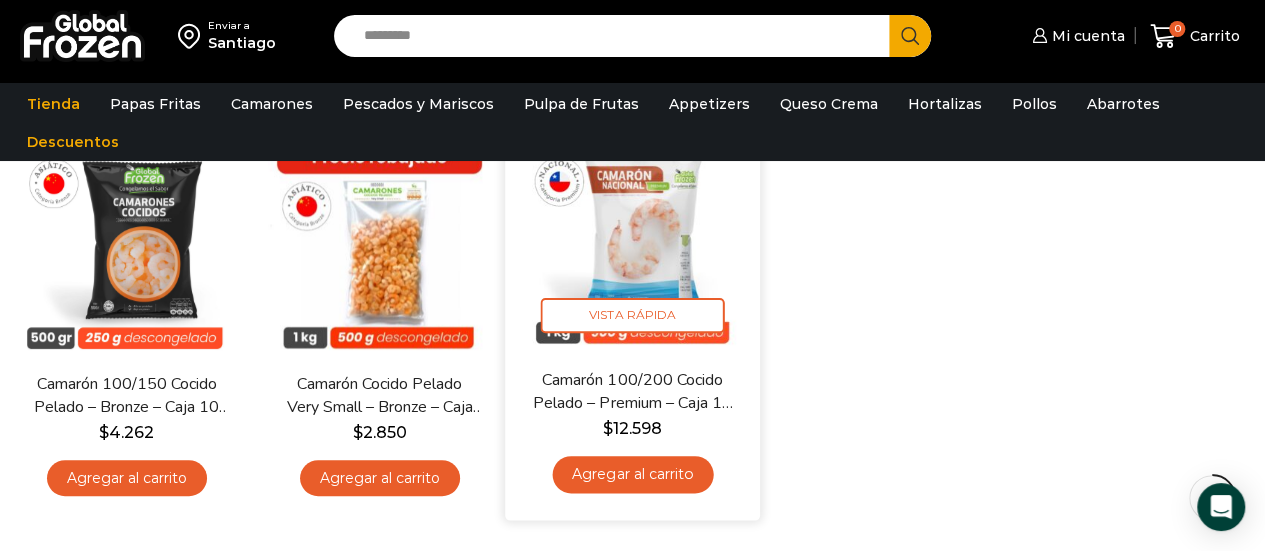 click at bounding box center [632, 240] 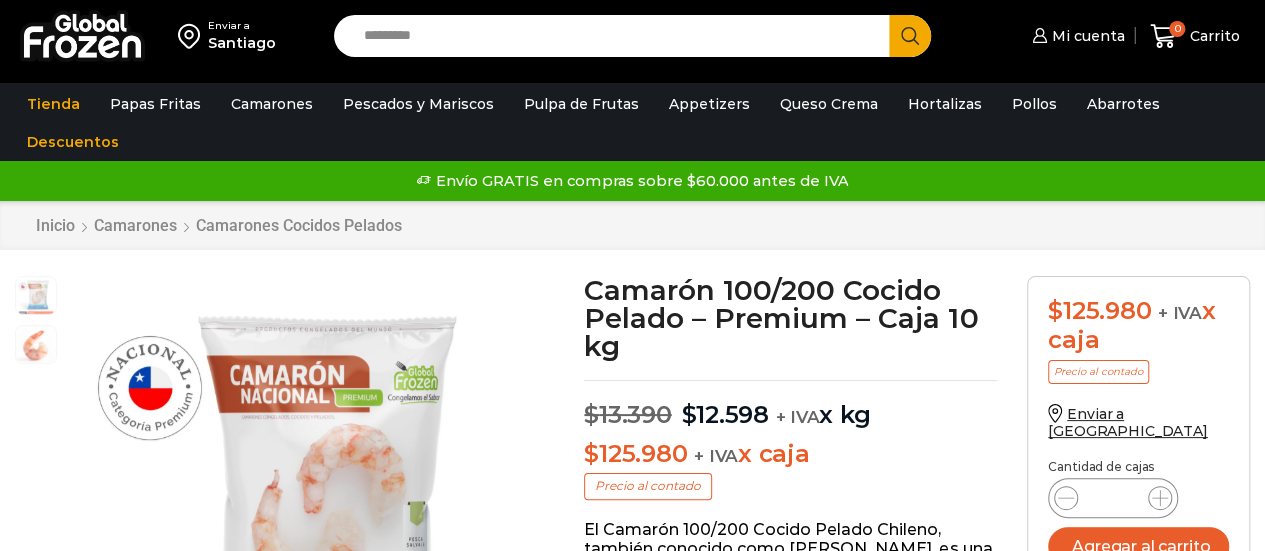 scroll, scrollTop: 1, scrollLeft: 0, axis: vertical 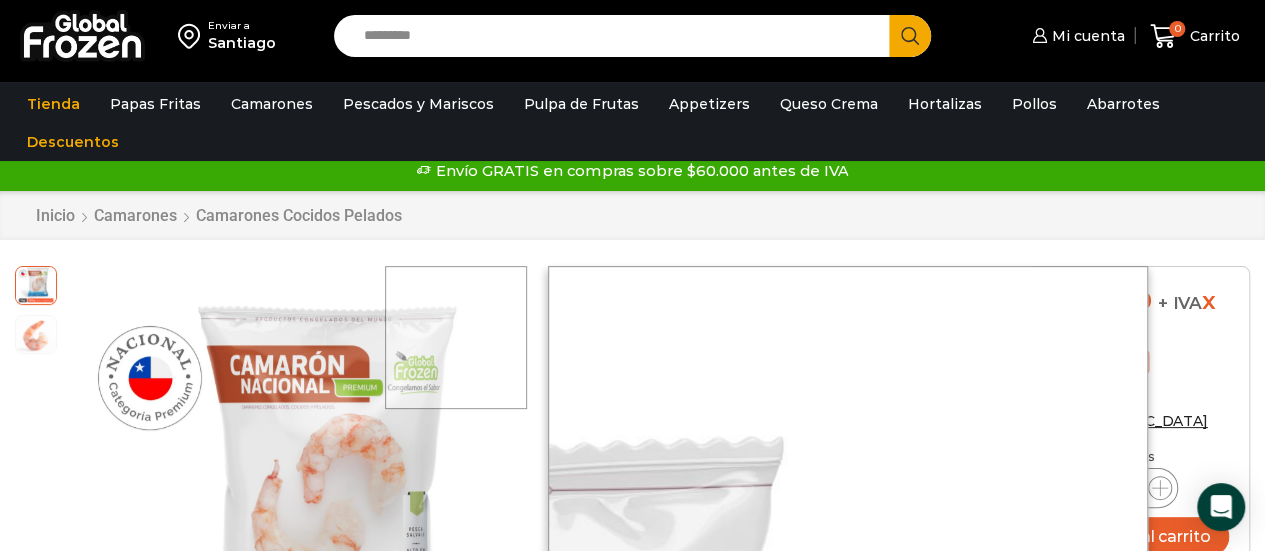 click at bounding box center (456, 337) 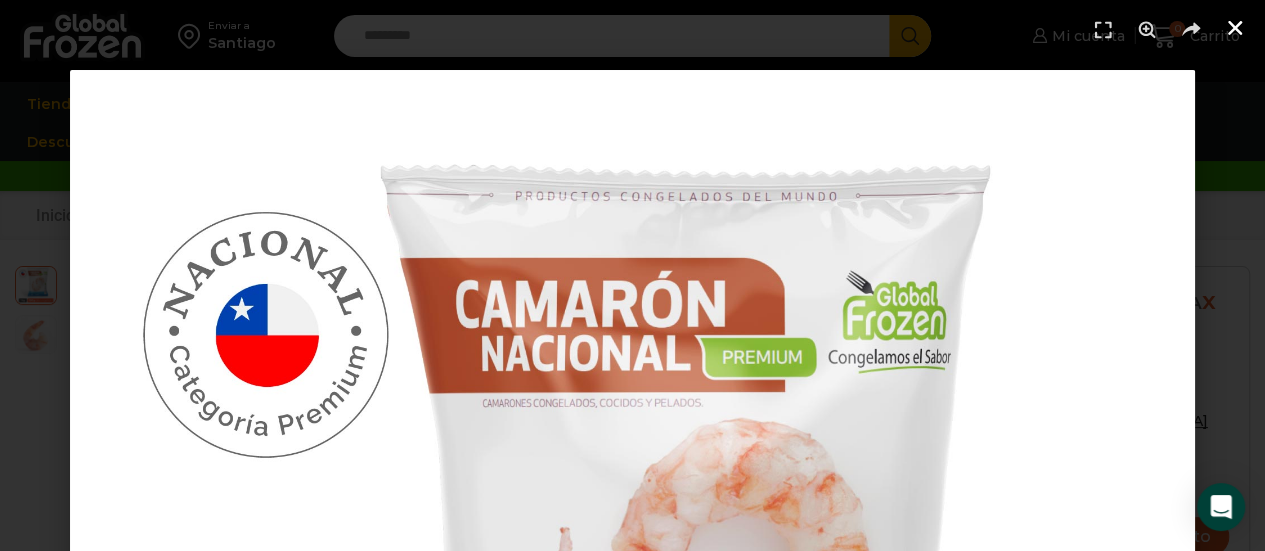 click 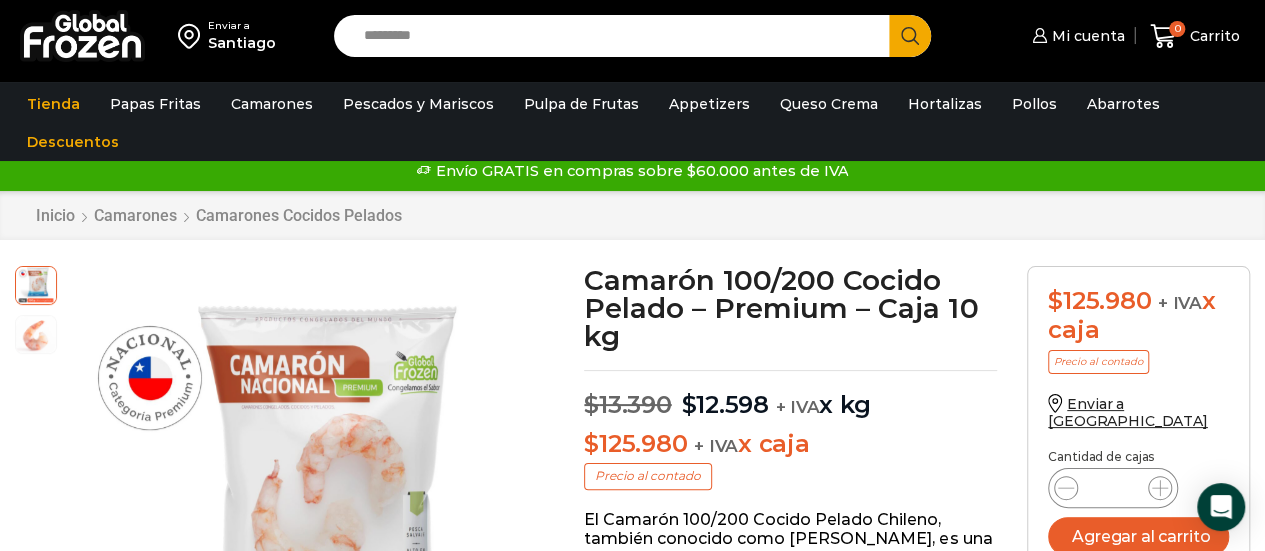 click on "Search input" at bounding box center (617, 36) 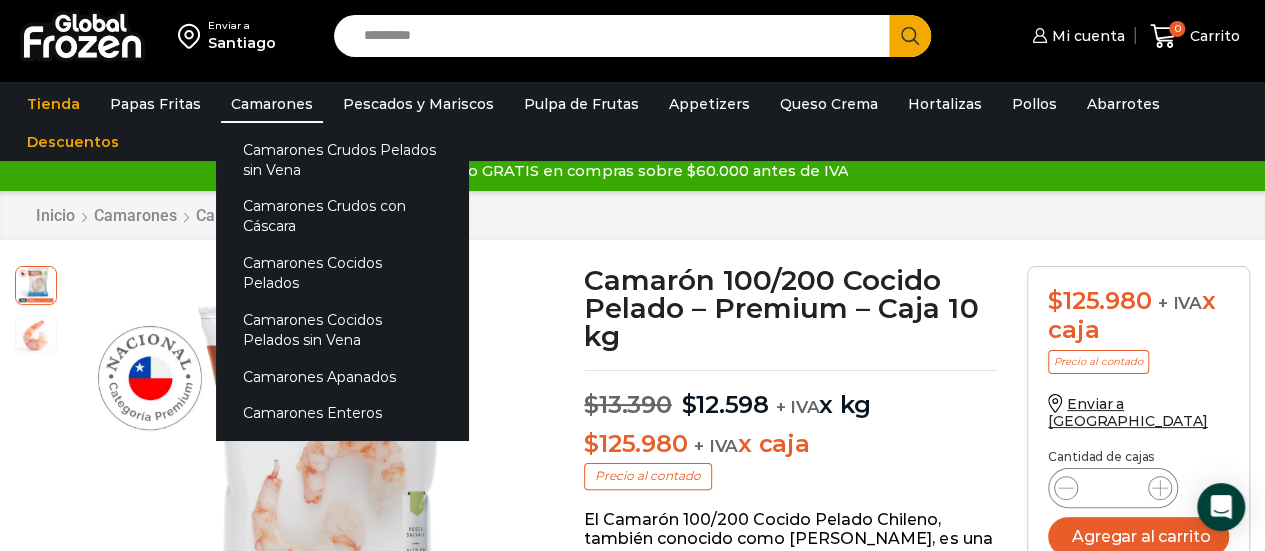 click on "Camarones" at bounding box center (272, 104) 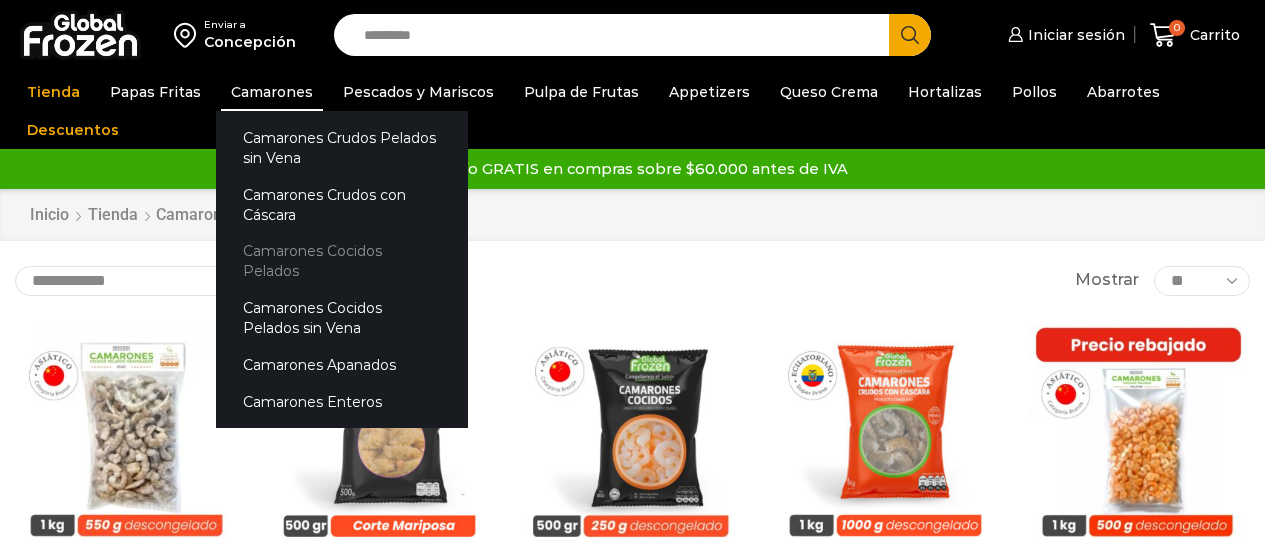 scroll, scrollTop: 0, scrollLeft: 0, axis: both 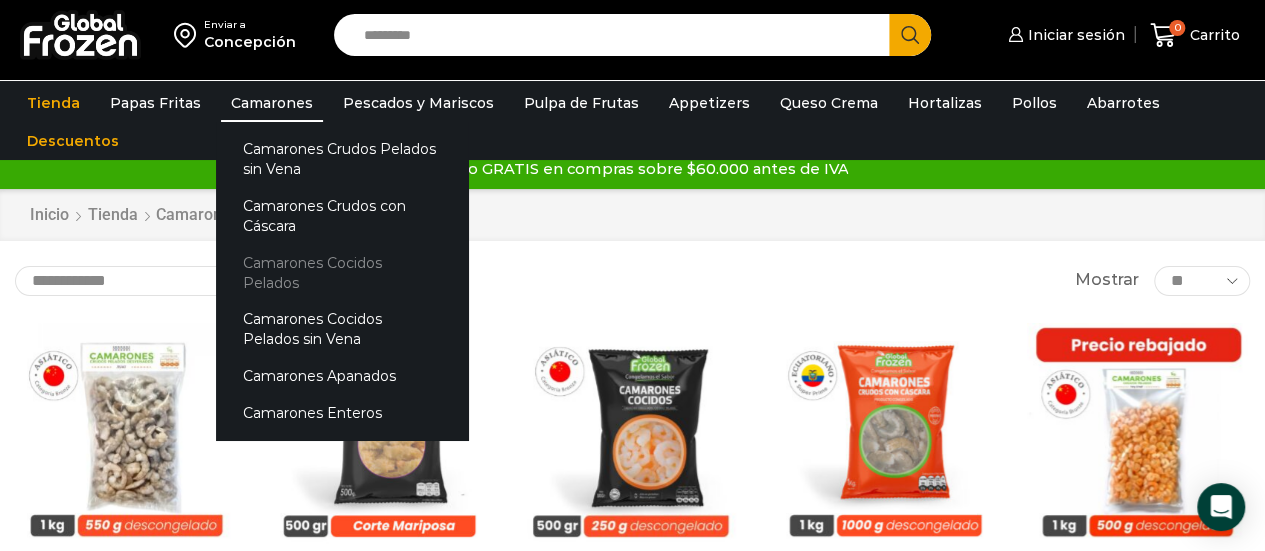 click on "Camarones Cocidos Pelados" at bounding box center [342, 272] 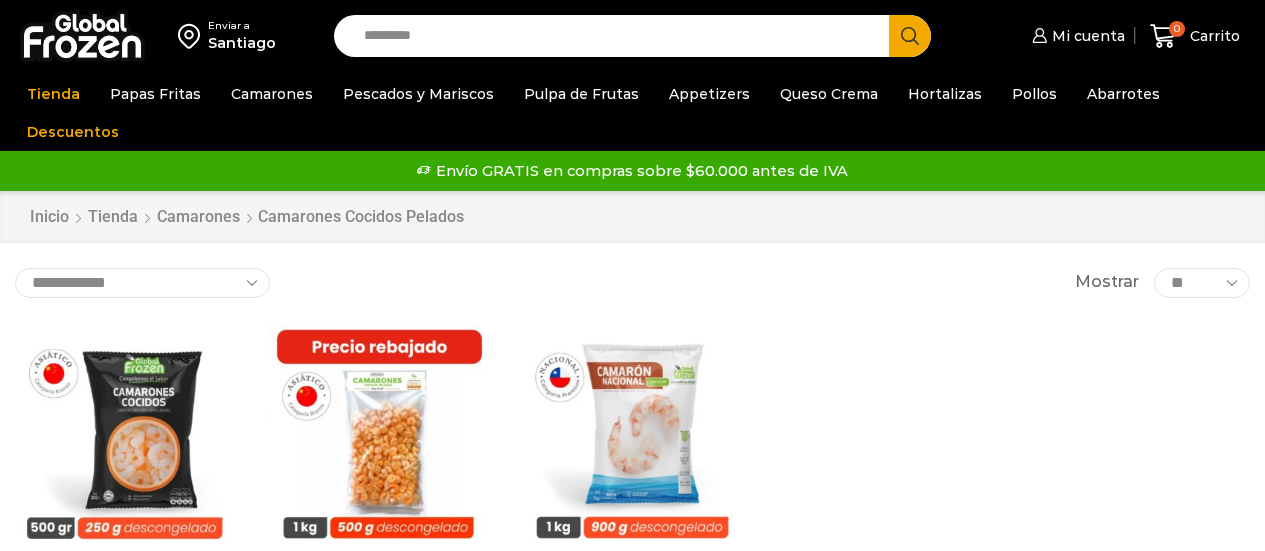 scroll, scrollTop: 0, scrollLeft: 0, axis: both 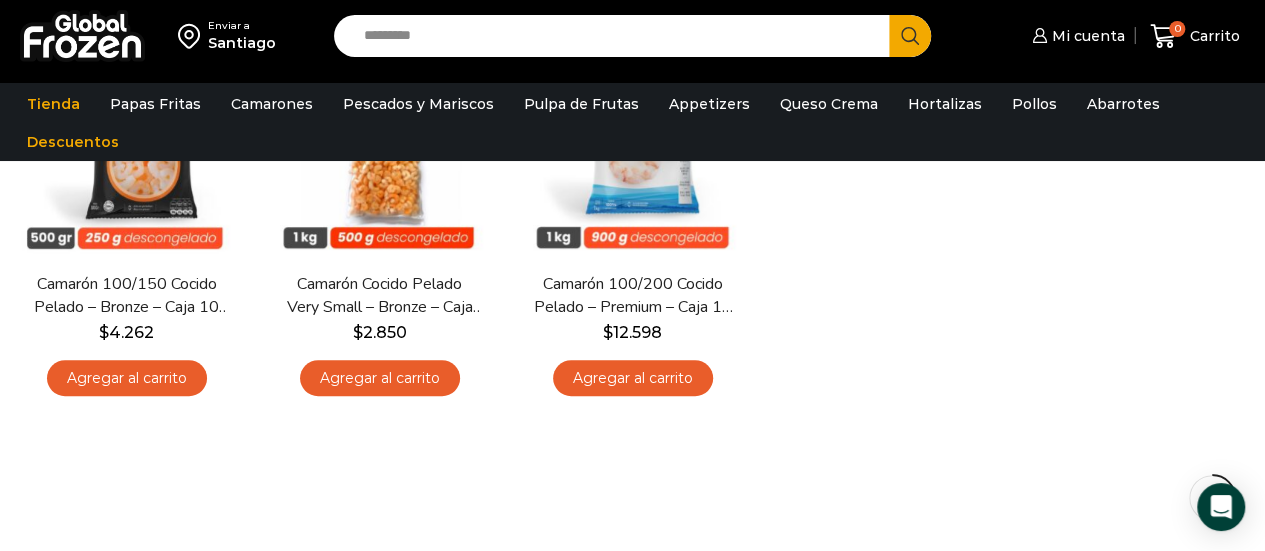 click on "**********" at bounding box center (632, 246) 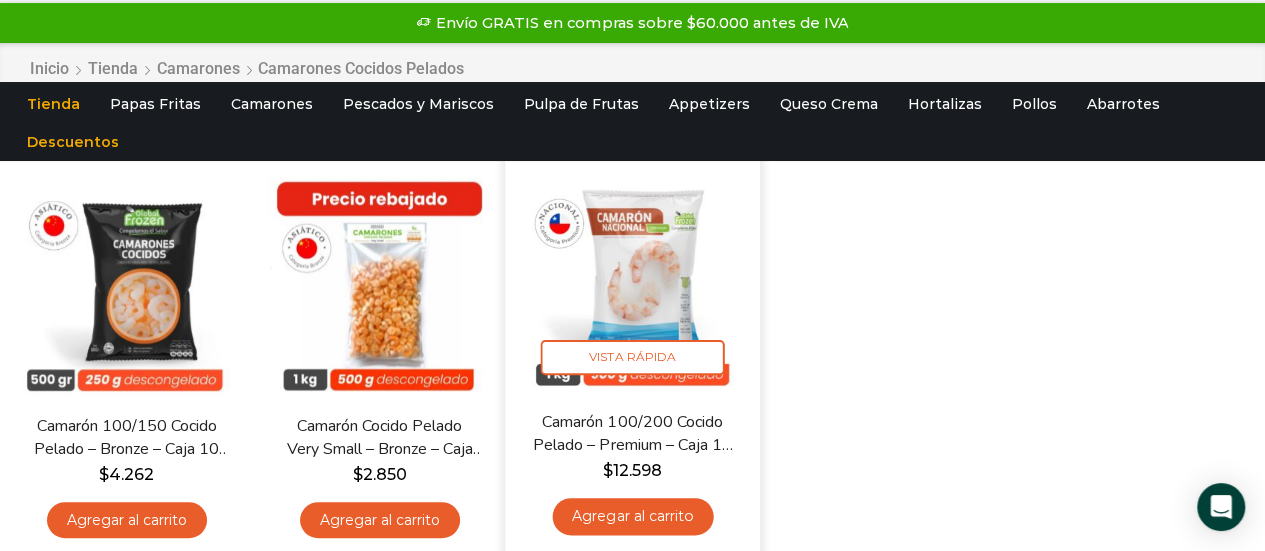 scroll, scrollTop: 0, scrollLeft: 0, axis: both 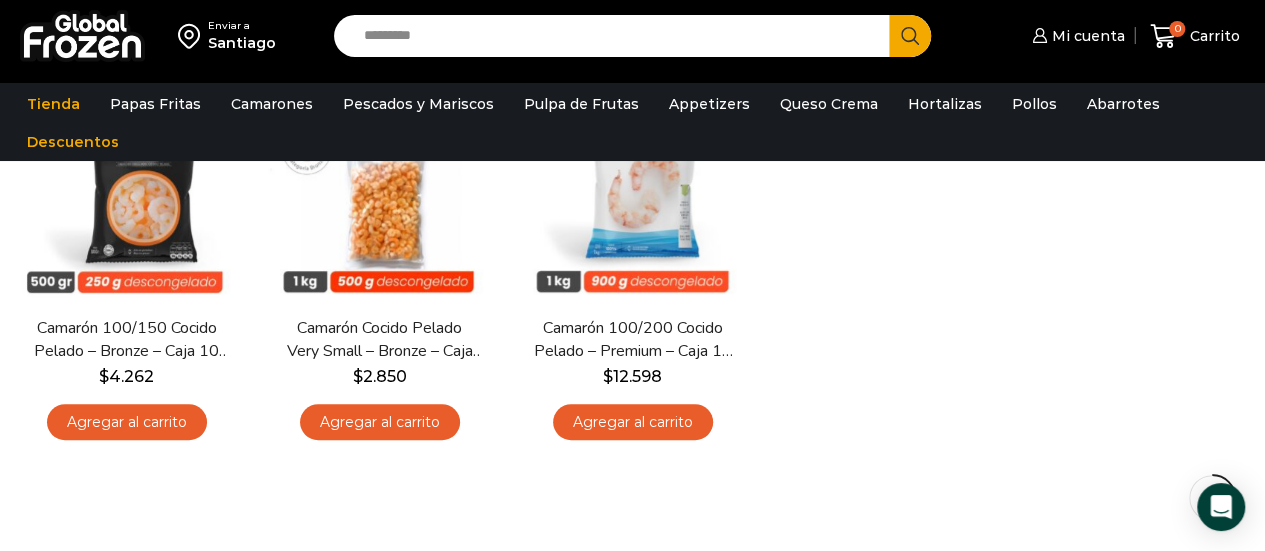 click on "Hot
Hay stock
[GEOGRAPHIC_DATA]
Camarón 100/150 Cocido Pelado – Bronze – Caja 10 kg
$ 4.262
Agregar al carrito
Hay stock
[GEOGRAPHIC_DATA]
$ 2.850" at bounding box center (632, 266) 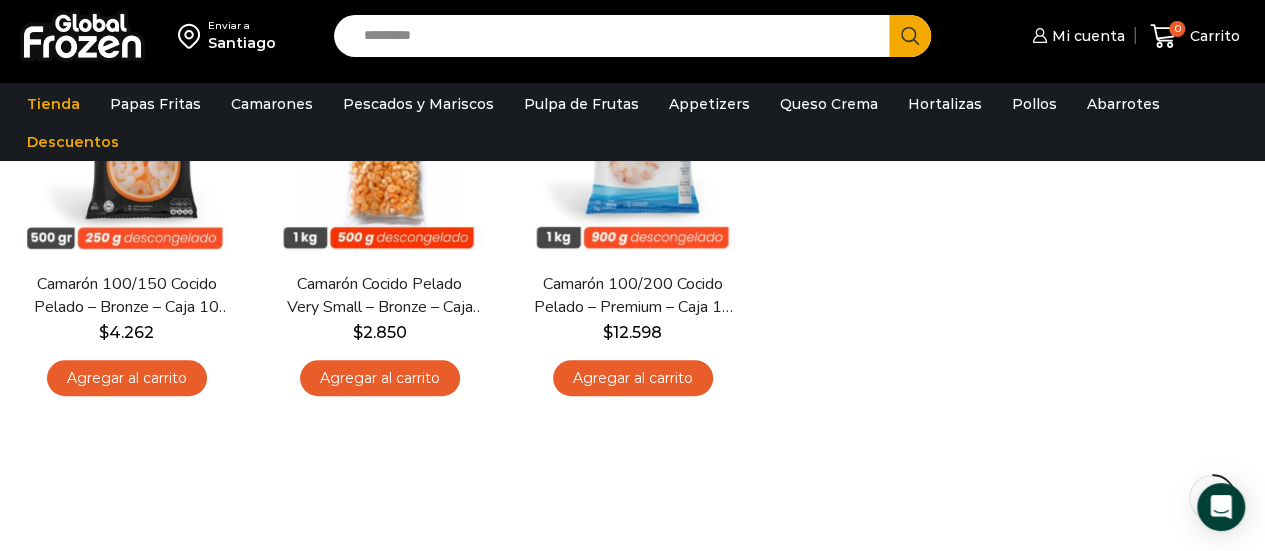 scroll, scrollTop: 200, scrollLeft: 0, axis: vertical 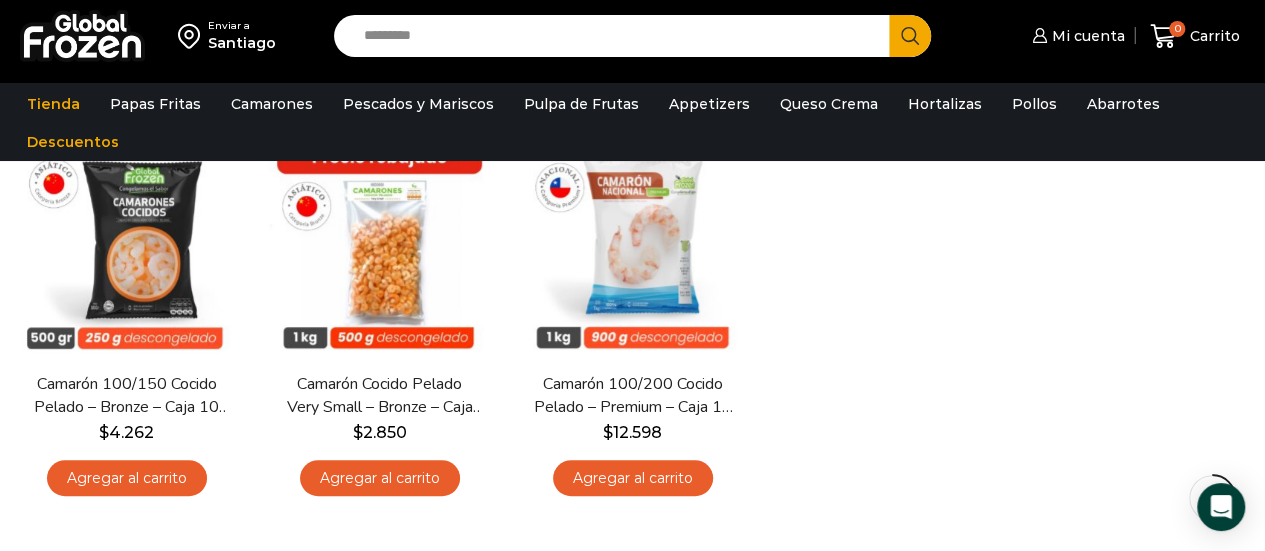 click on "Hot
Hay stock
[GEOGRAPHIC_DATA]
Camarón 100/150 Cocido Pelado – Bronze – Caja 10 kg
$ 4.262
Agregar al carrito
Hay stock
[GEOGRAPHIC_DATA]
$ 2.850" at bounding box center [632, 322] 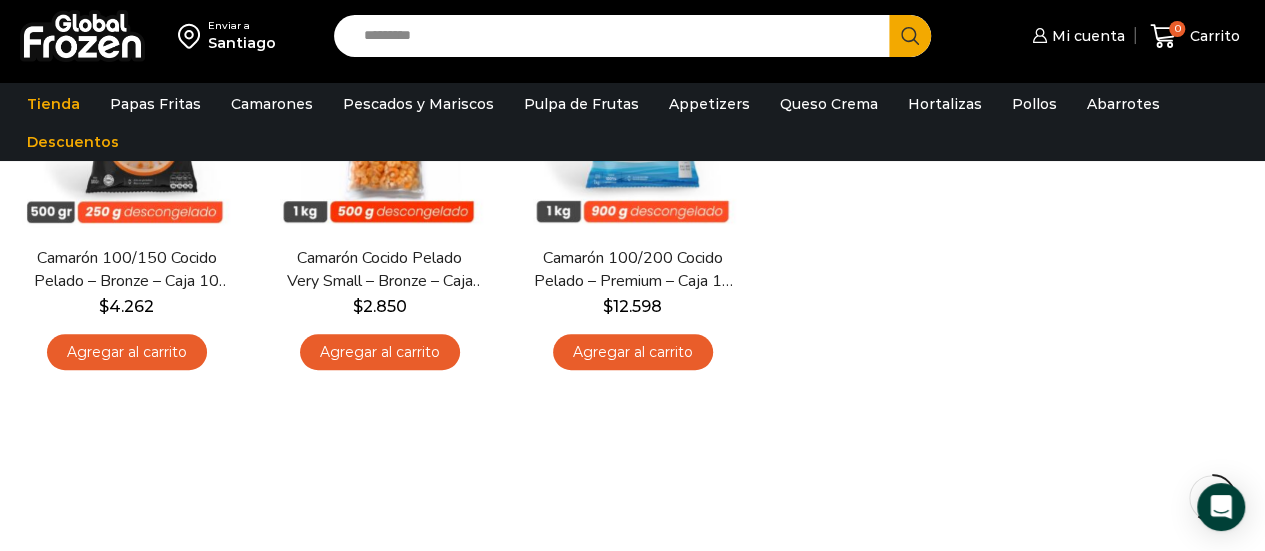 scroll, scrollTop: 300, scrollLeft: 0, axis: vertical 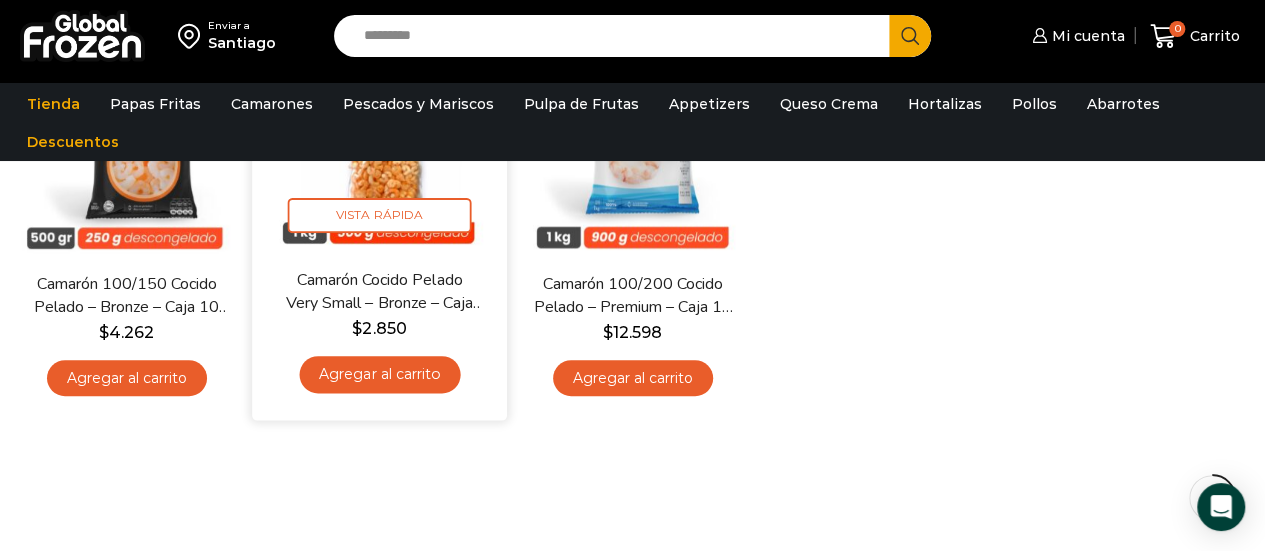 click on "Camarón Cocido Pelado Very Small – Bronze – Caja 10 kg" at bounding box center [379, 291] 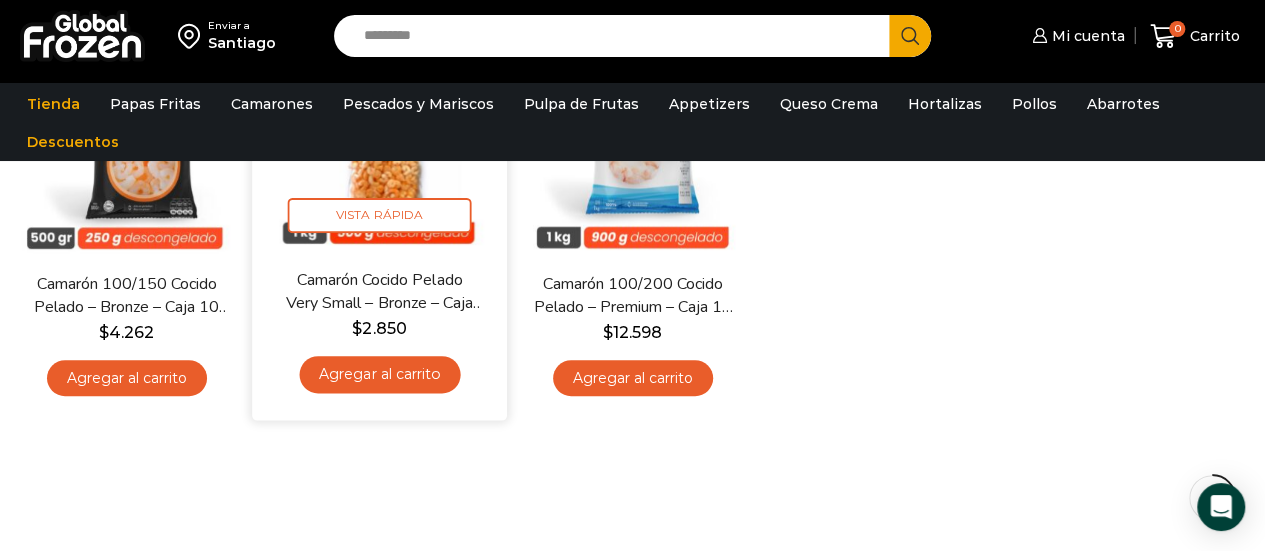 click on "Camarón Cocido Pelado Very Small – Bronze – Caja 10 kg" at bounding box center (379, 291) 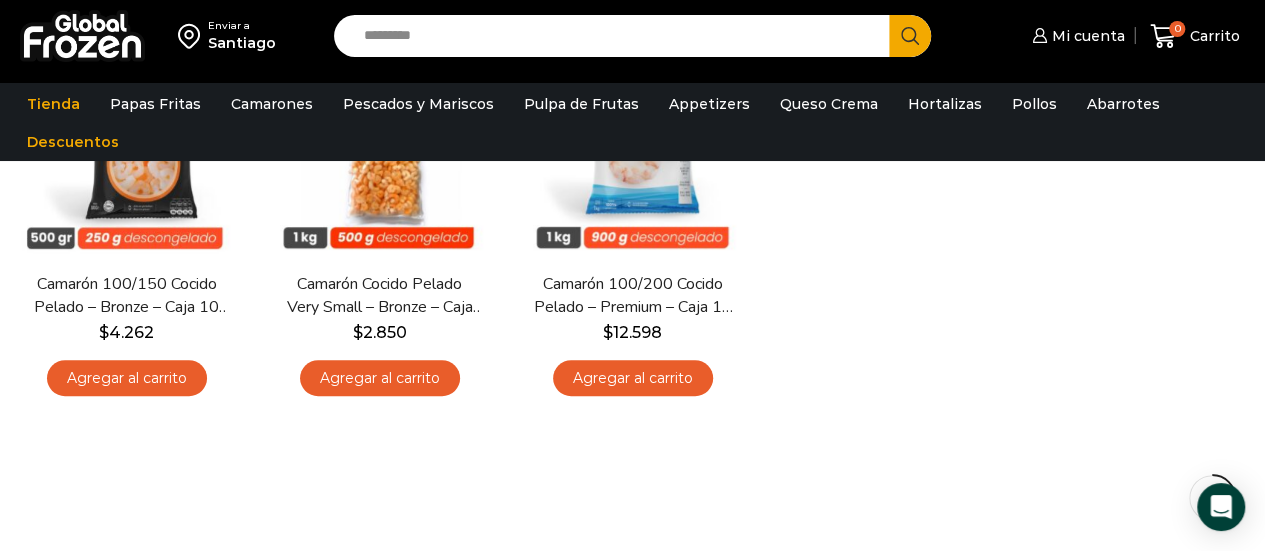 click on "Hot
Hay stock
Vista Rápida
Camarón 100/150 Cocido Pelado – Bronze – Caja 10 kg
$ 4.262
Agregar al carrito
Hay stock
Vista Rápida
$ 2.850" at bounding box center [632, 222] 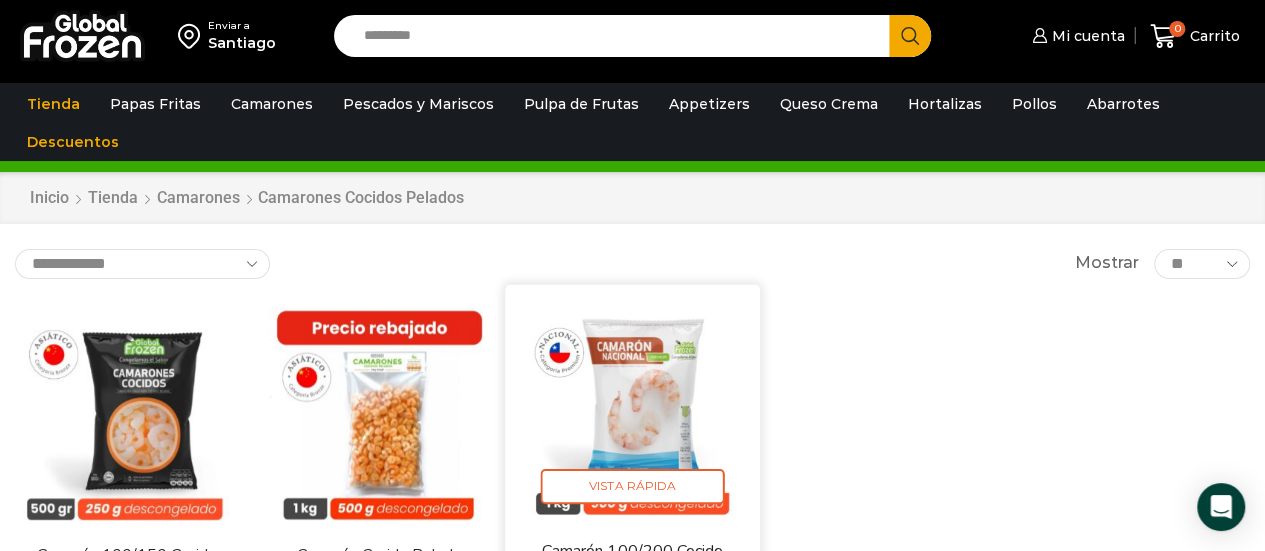 scroll, scrollTop: 0, scrollLeft: 0, axis: both 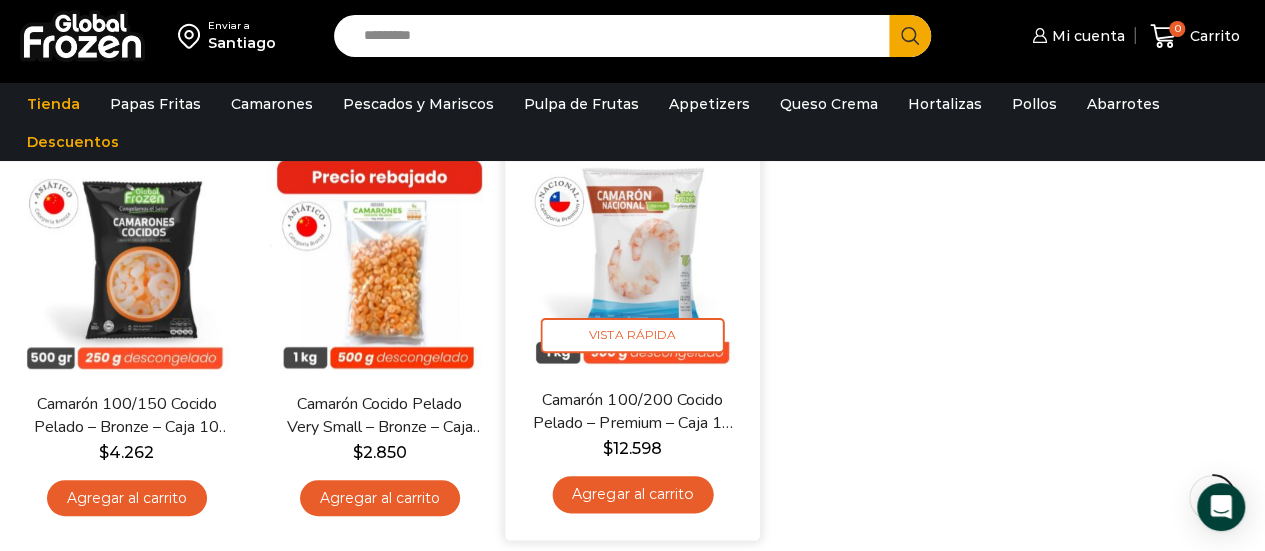 click on "Camarón 100/200 Cocido Pelado – Premium – Caja 10 kg" at bounding box center [632, 411] 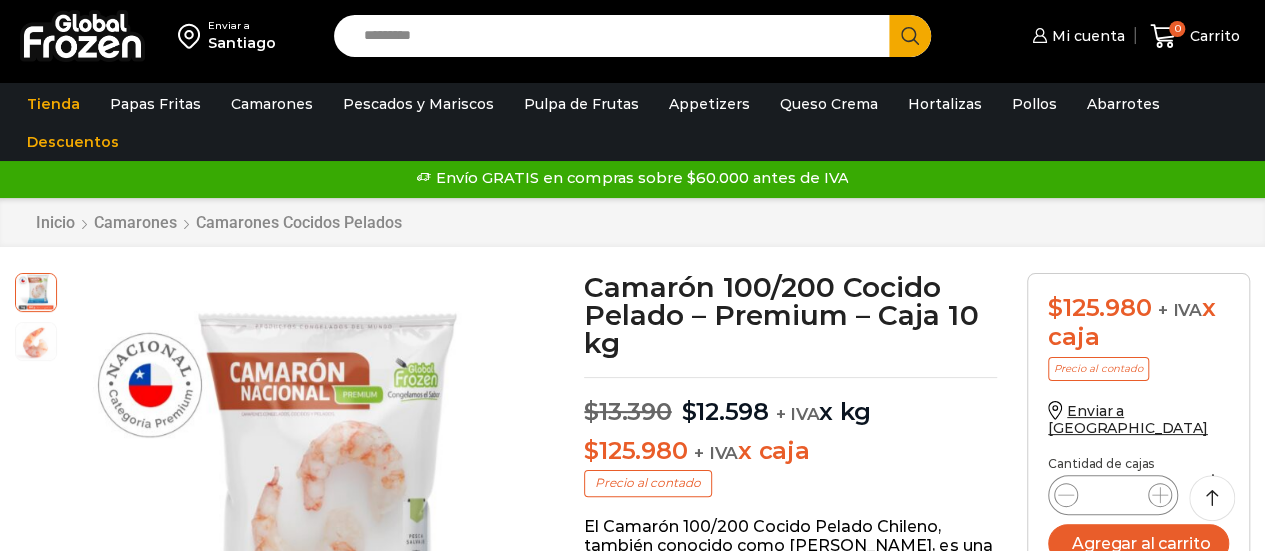 scroll, scrollTop: 198, scrollLeft: 0, axis: vertical 